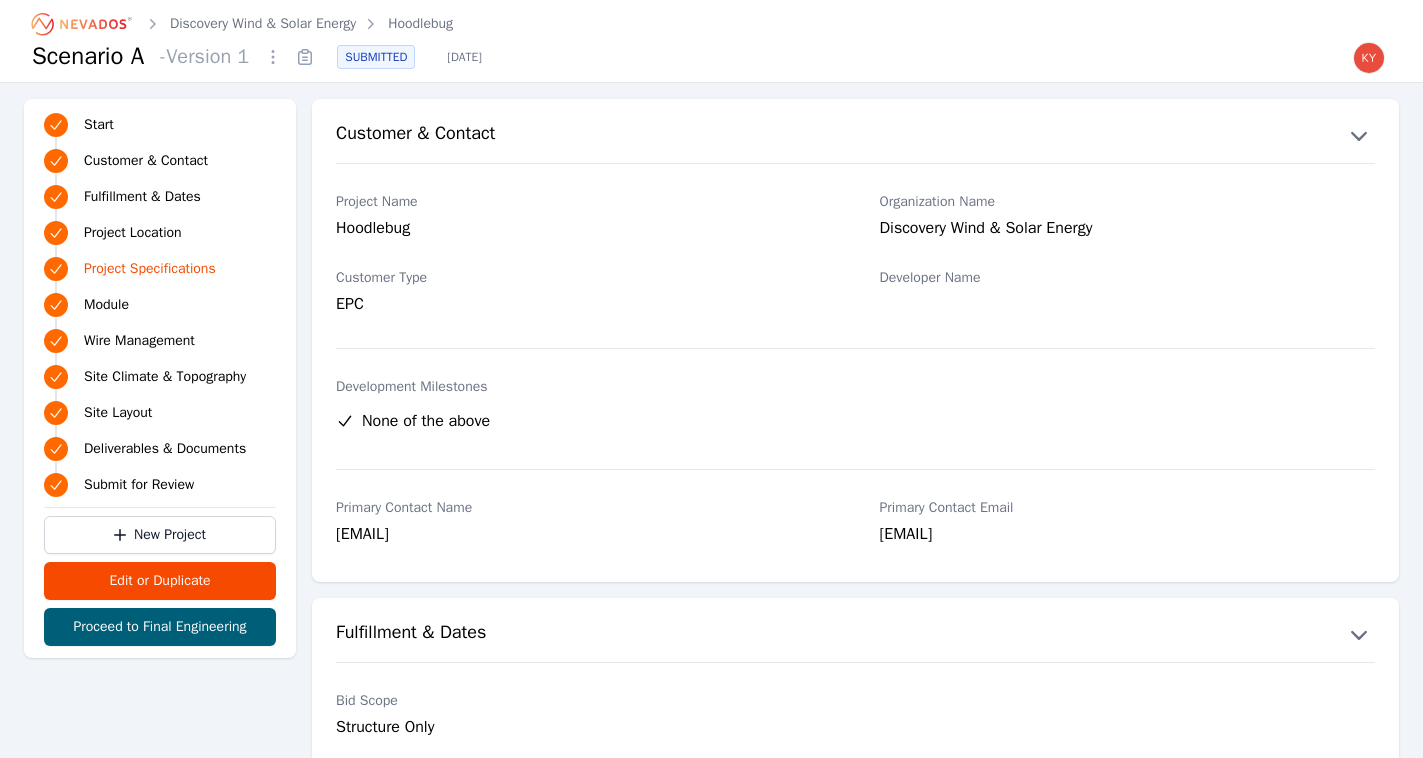 scroll, scrollTop: 1379, scrollLeft: 0, axis: vertical 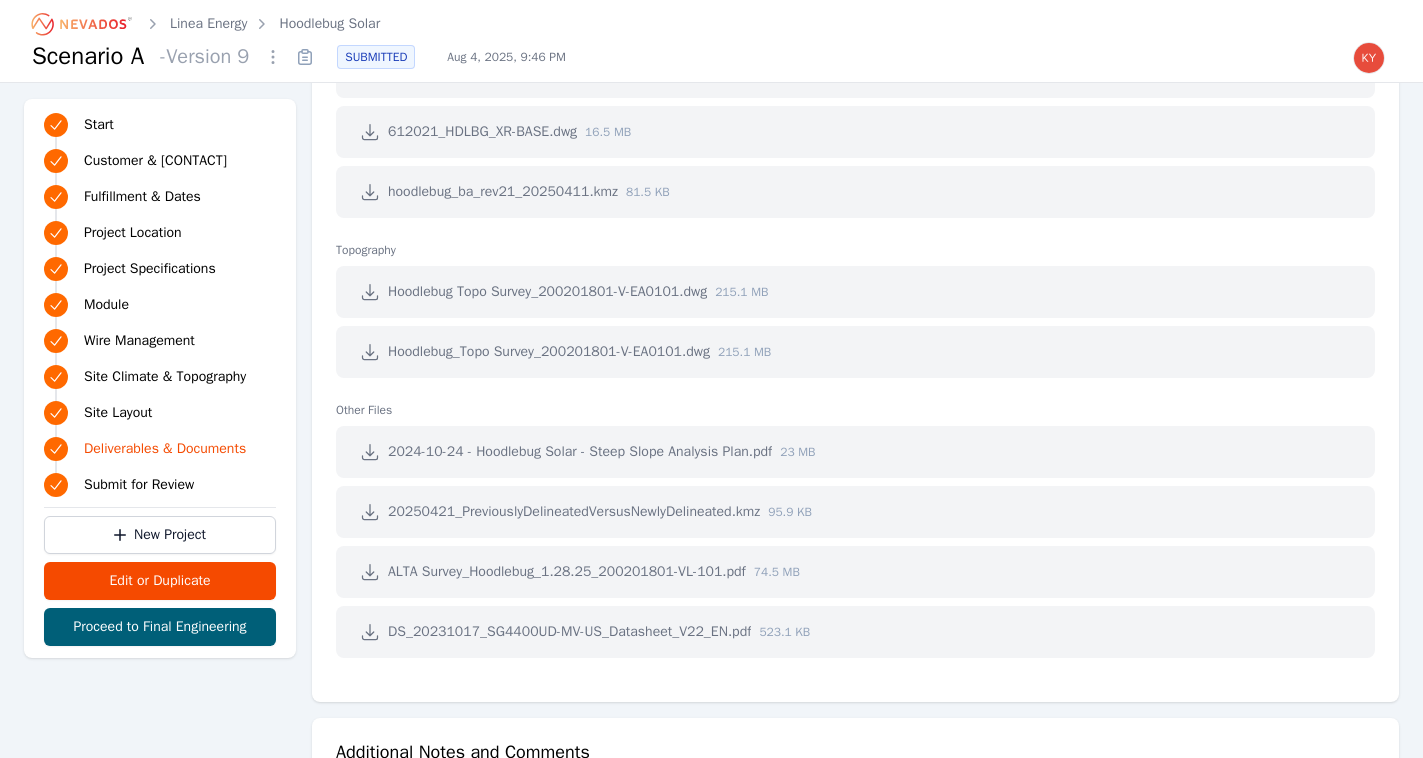 click on "Linea Energy" at bounding box center [208, 24] 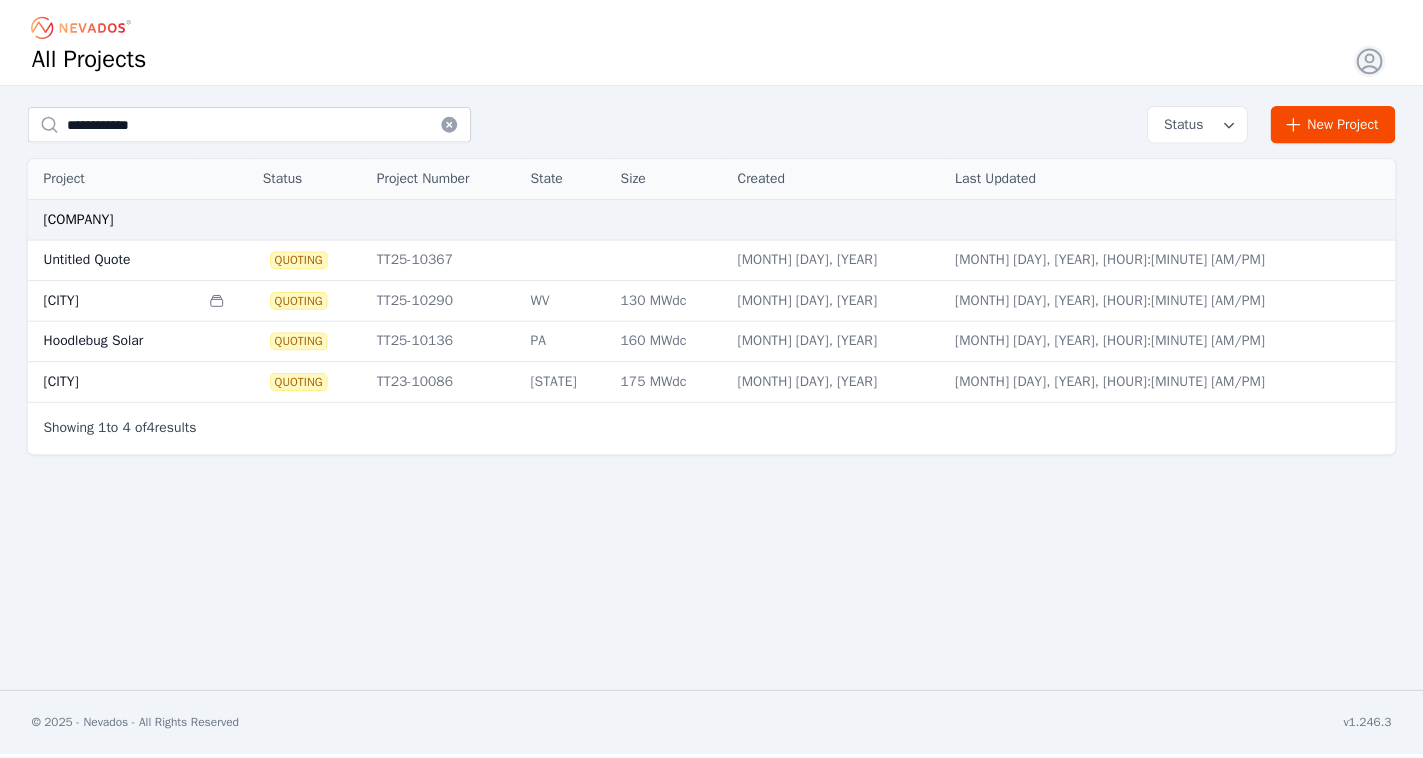 scroll, scrollTop: 0, scrollLeft: 0, axis: both 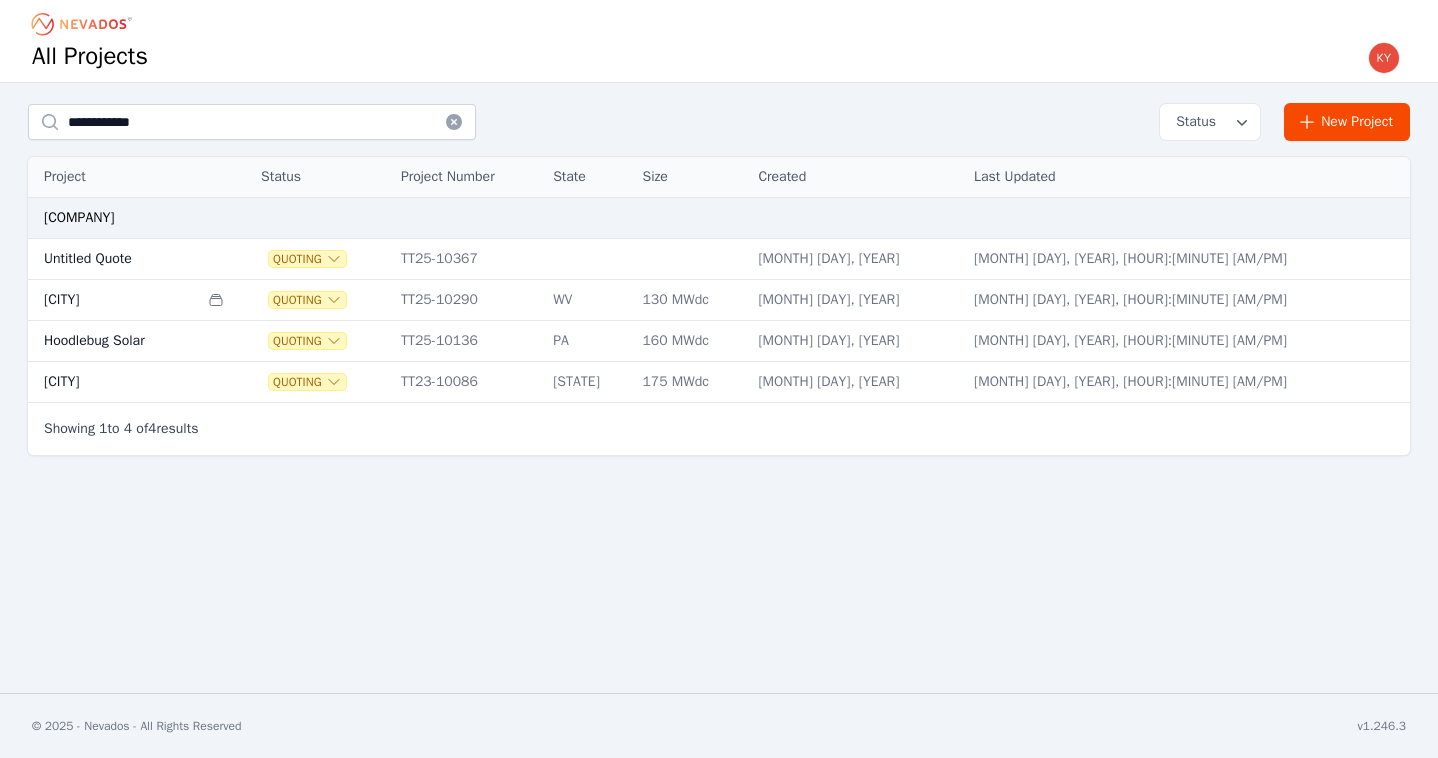 click 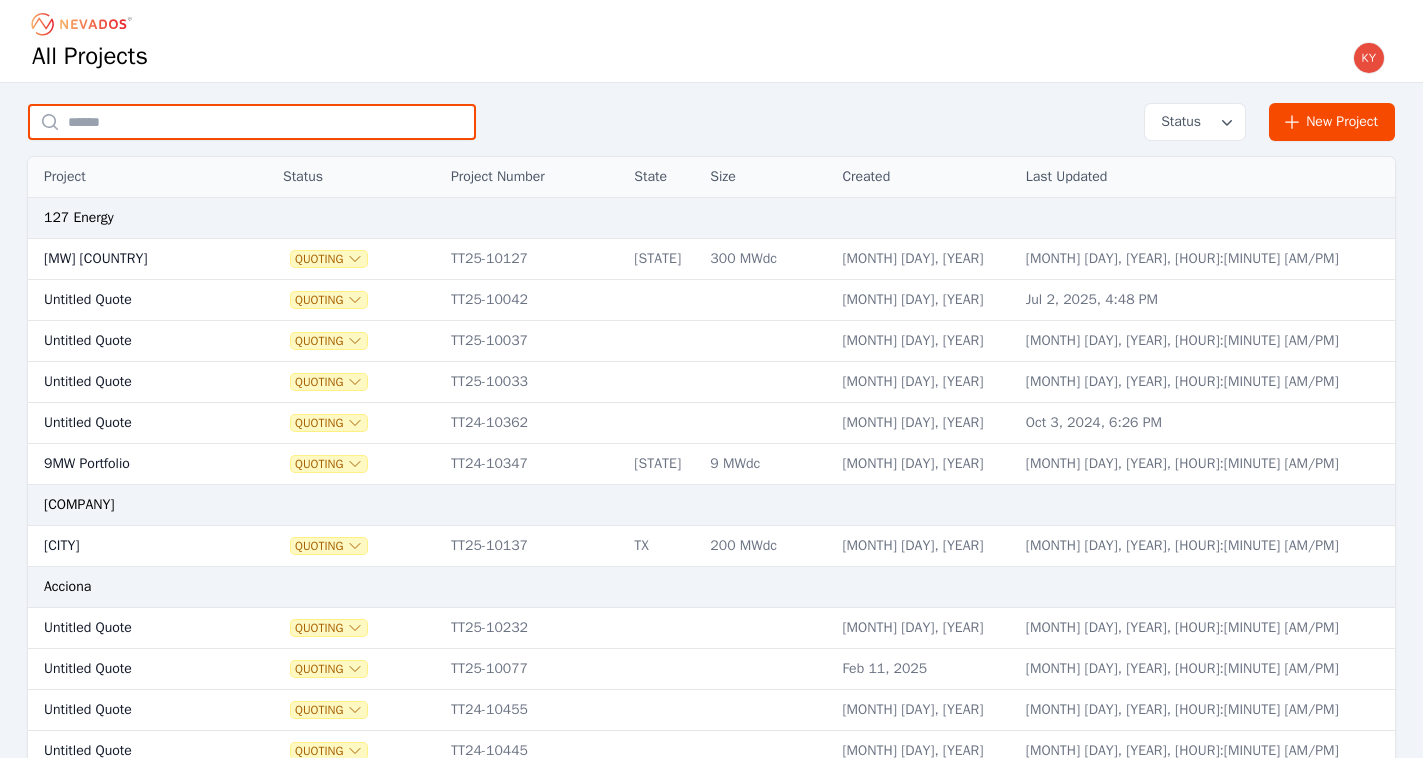 click at bounding box center [252, 122] 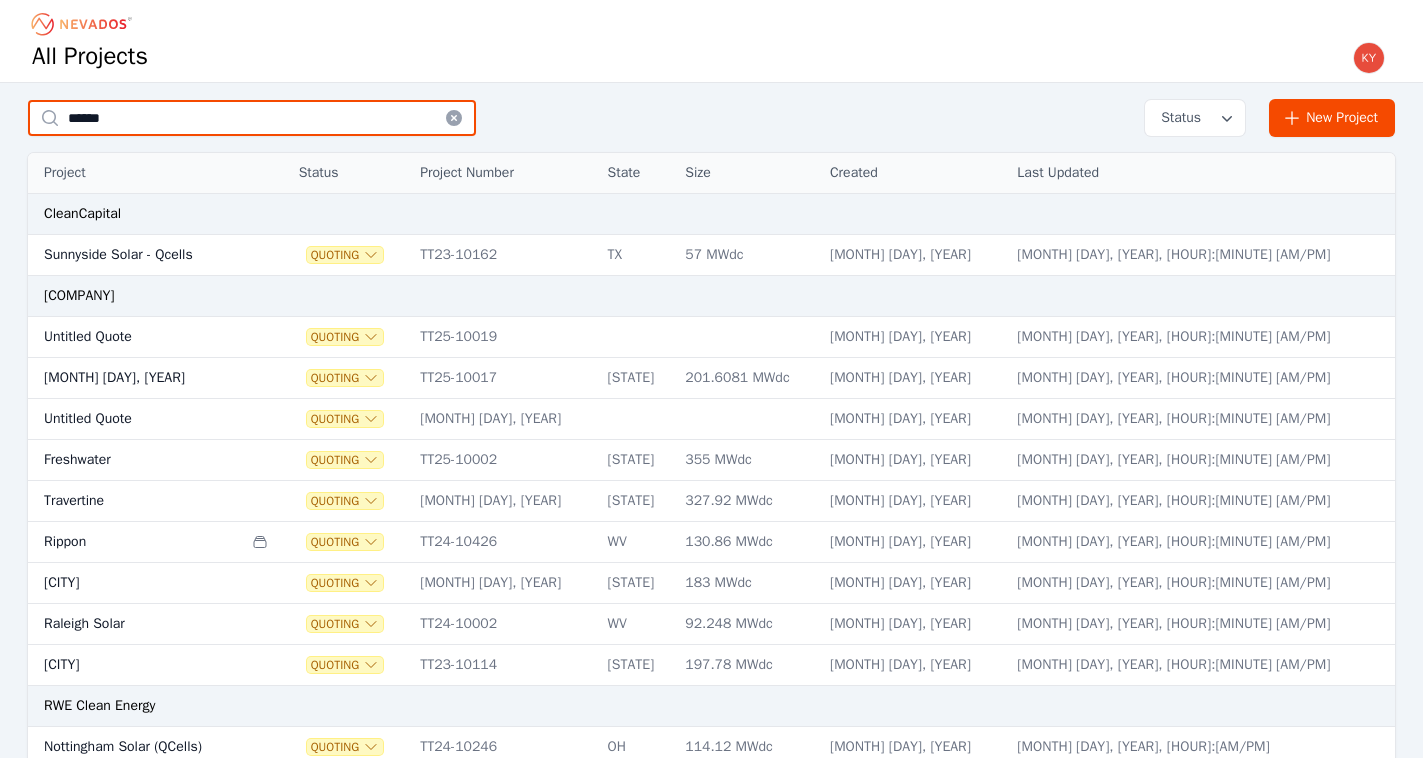 scroll, scrollTop: 0, scrollLeft: 0, axis: both 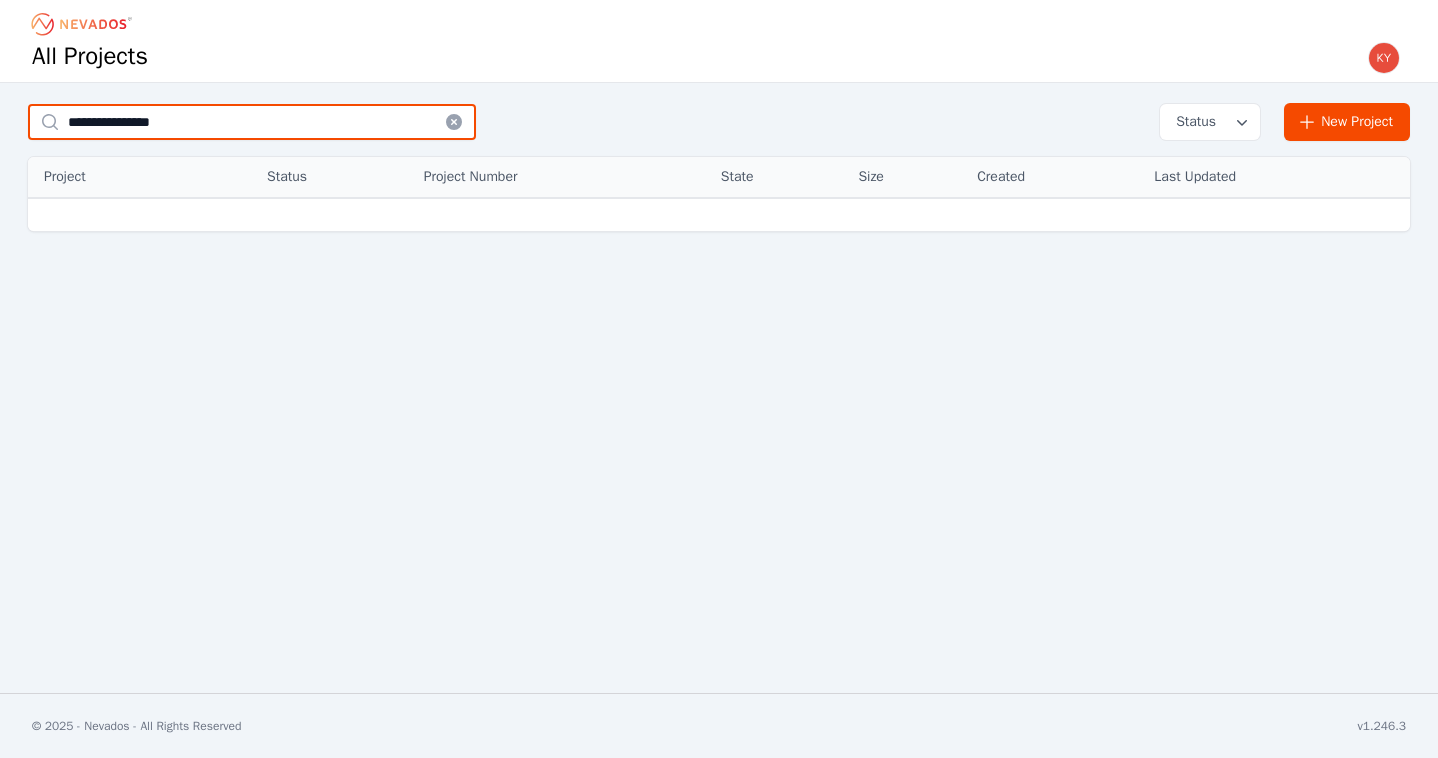 type on "**********" 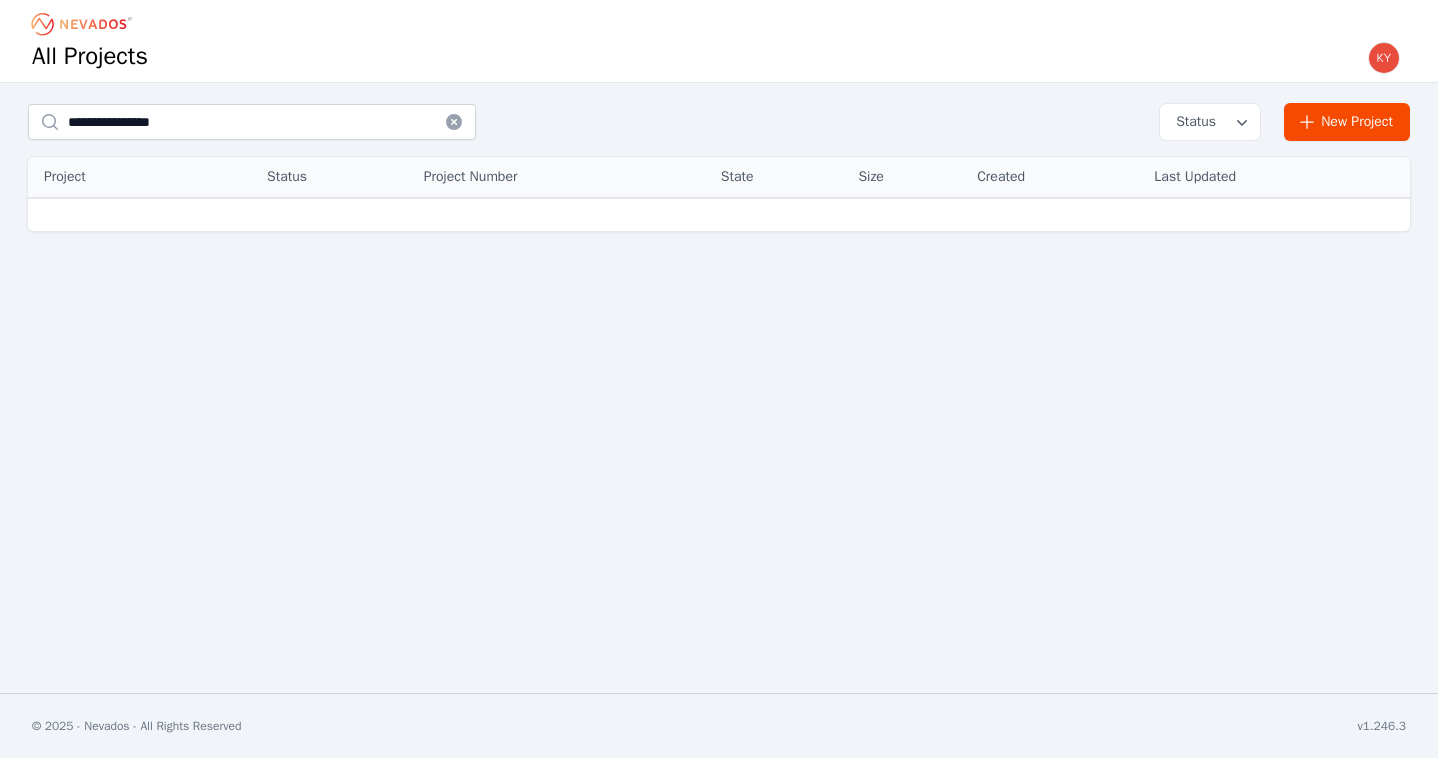 click 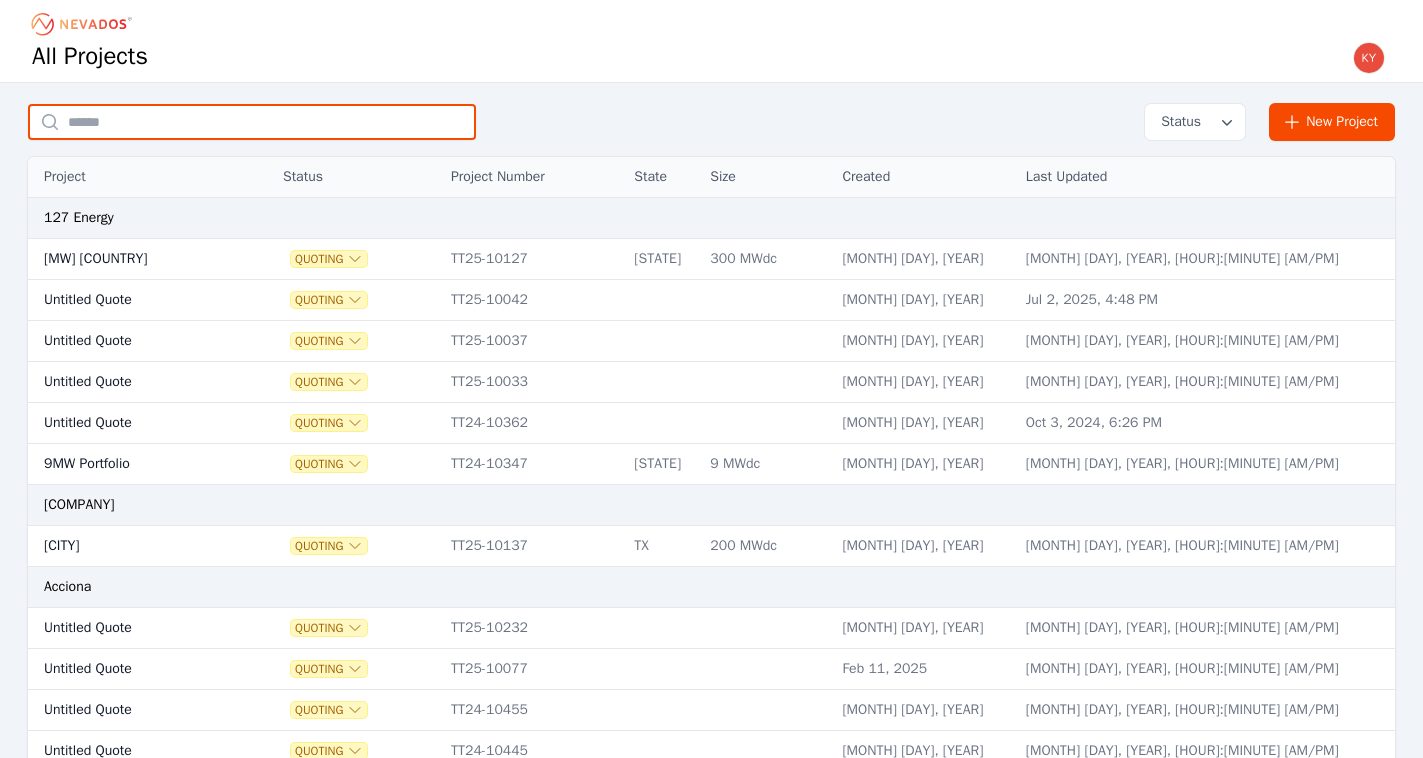 click at bounding box center (252, 122) 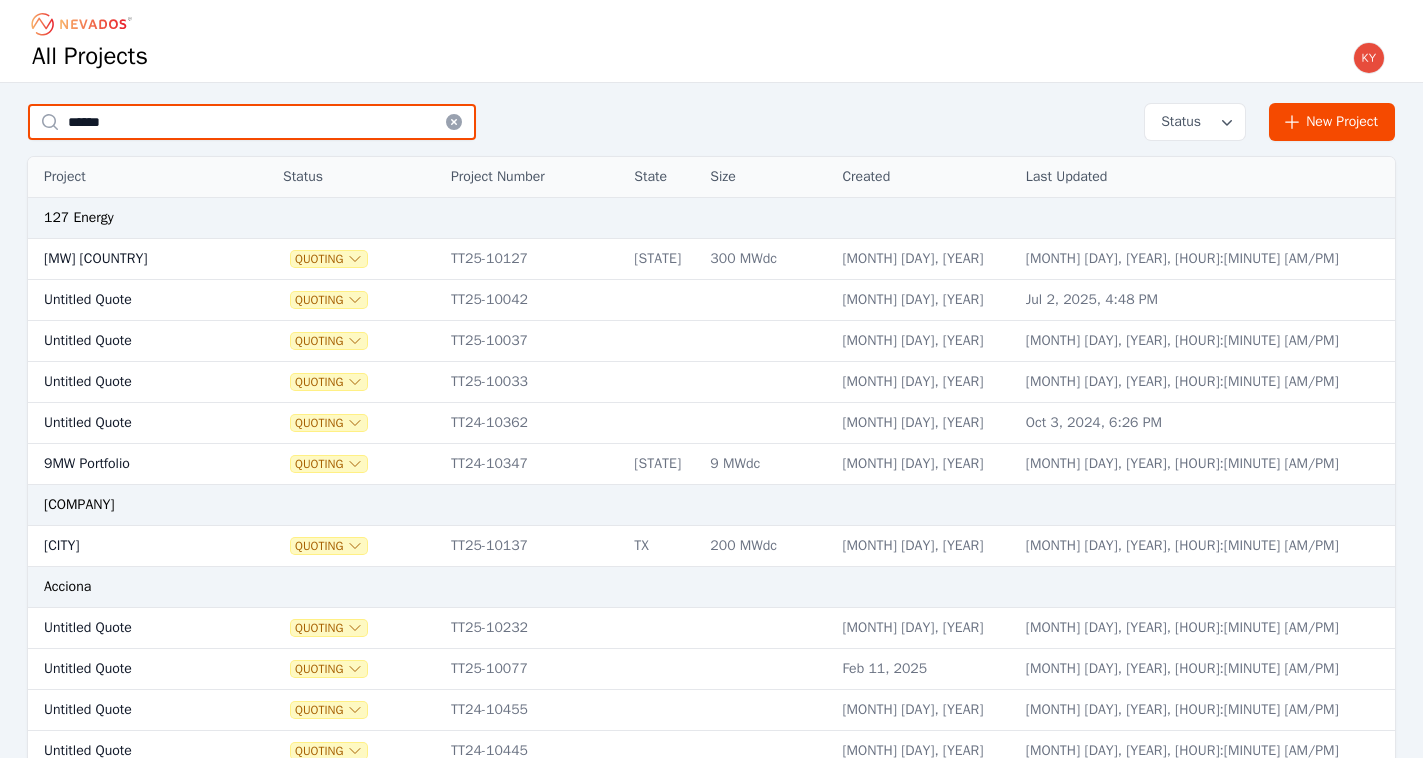 type on "******" 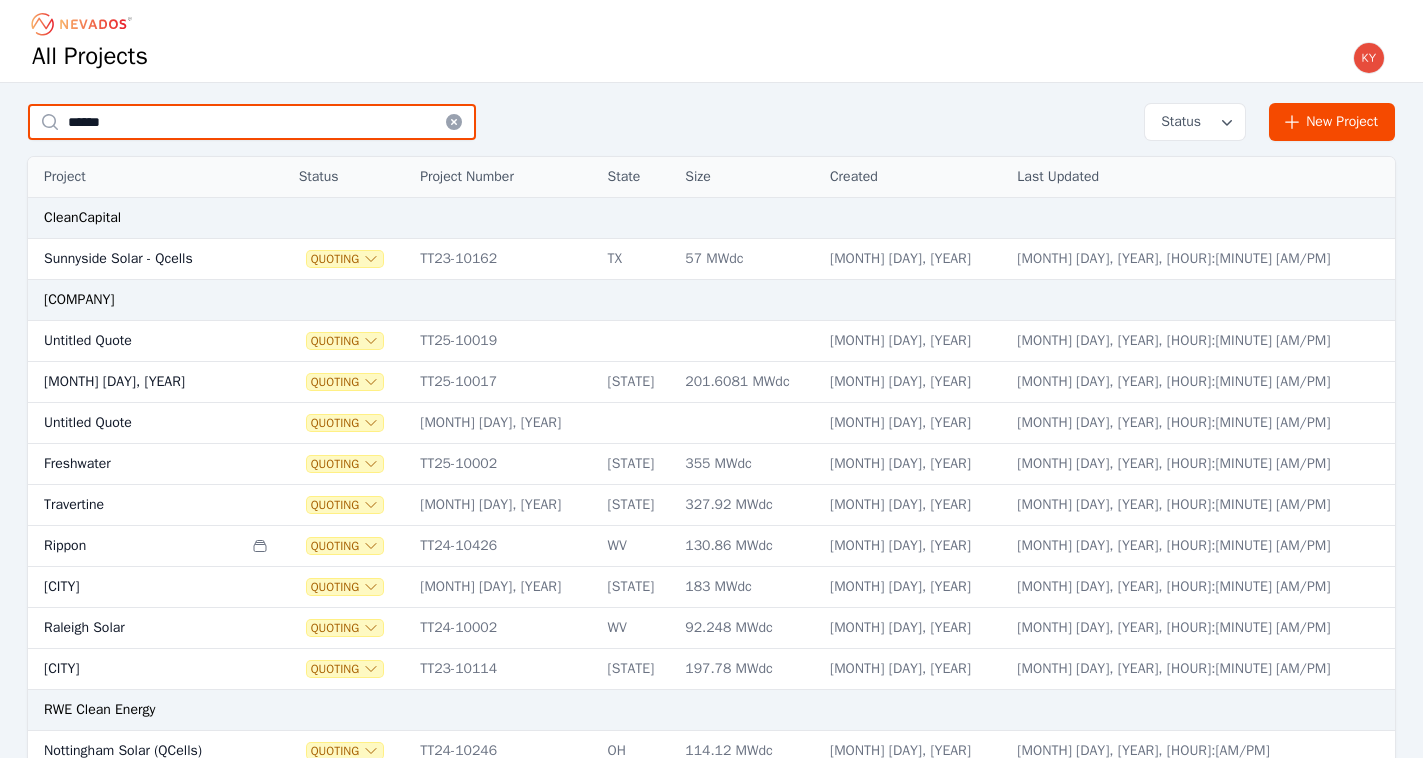 scroll, scrollTop: 175, scrollLeft: 0, axis: vertical 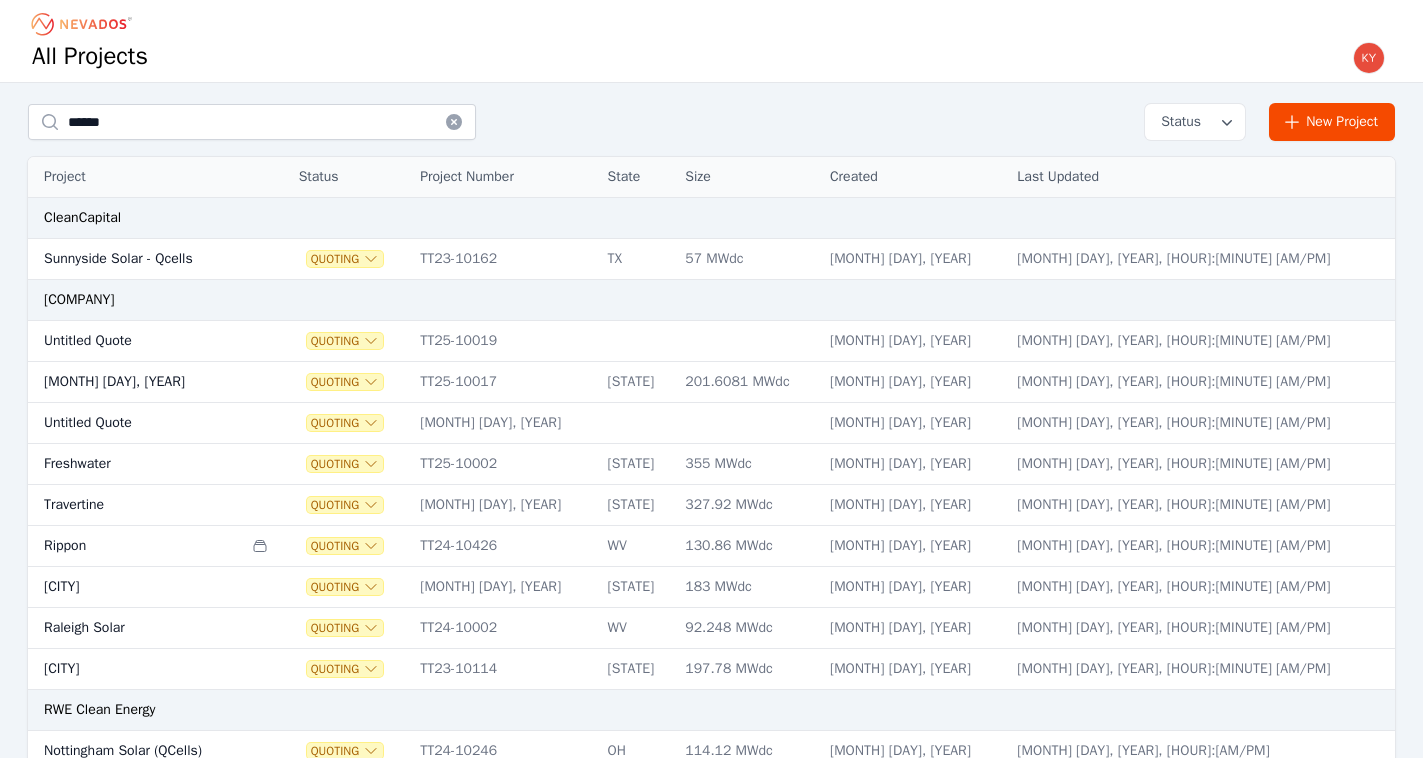 click 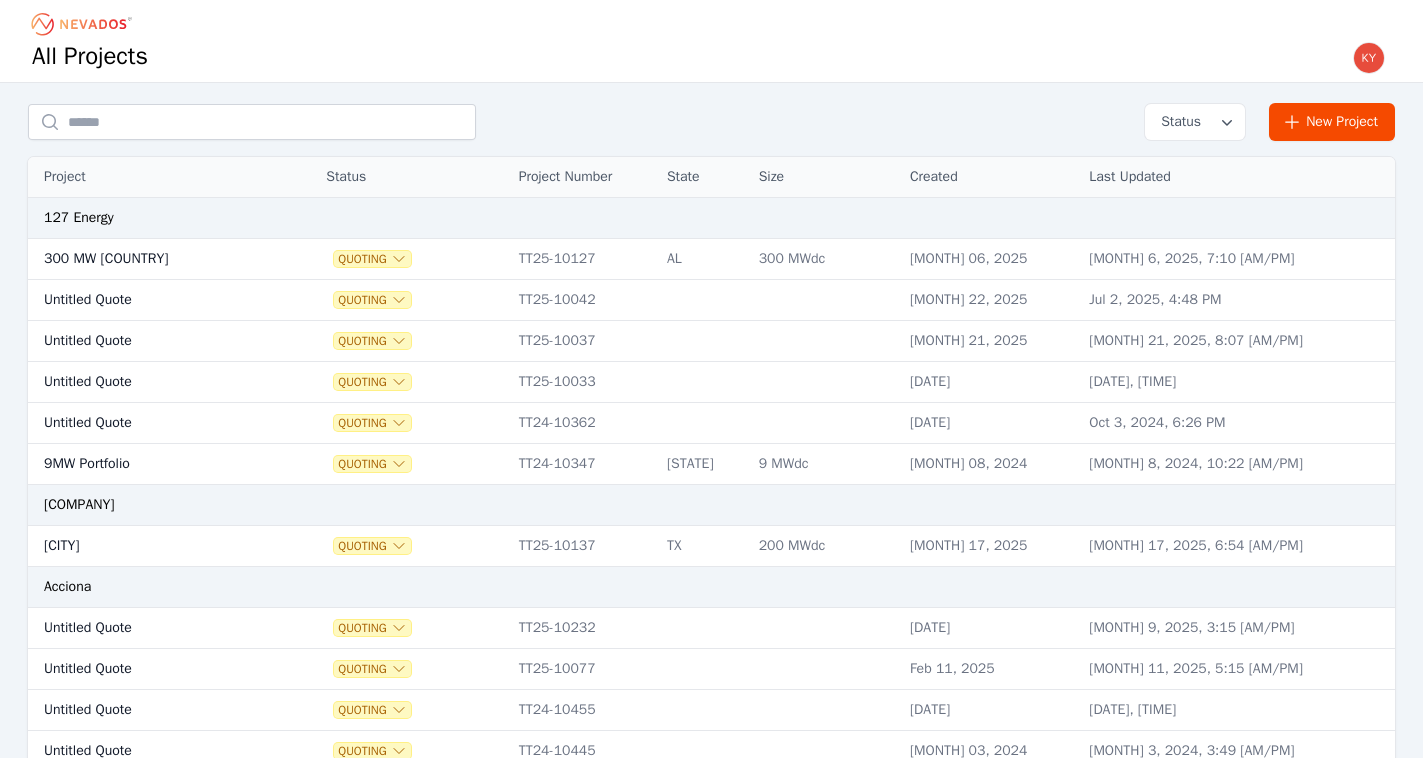 scroll, scrollTop: 0, scrollLeft: 0, axis: both 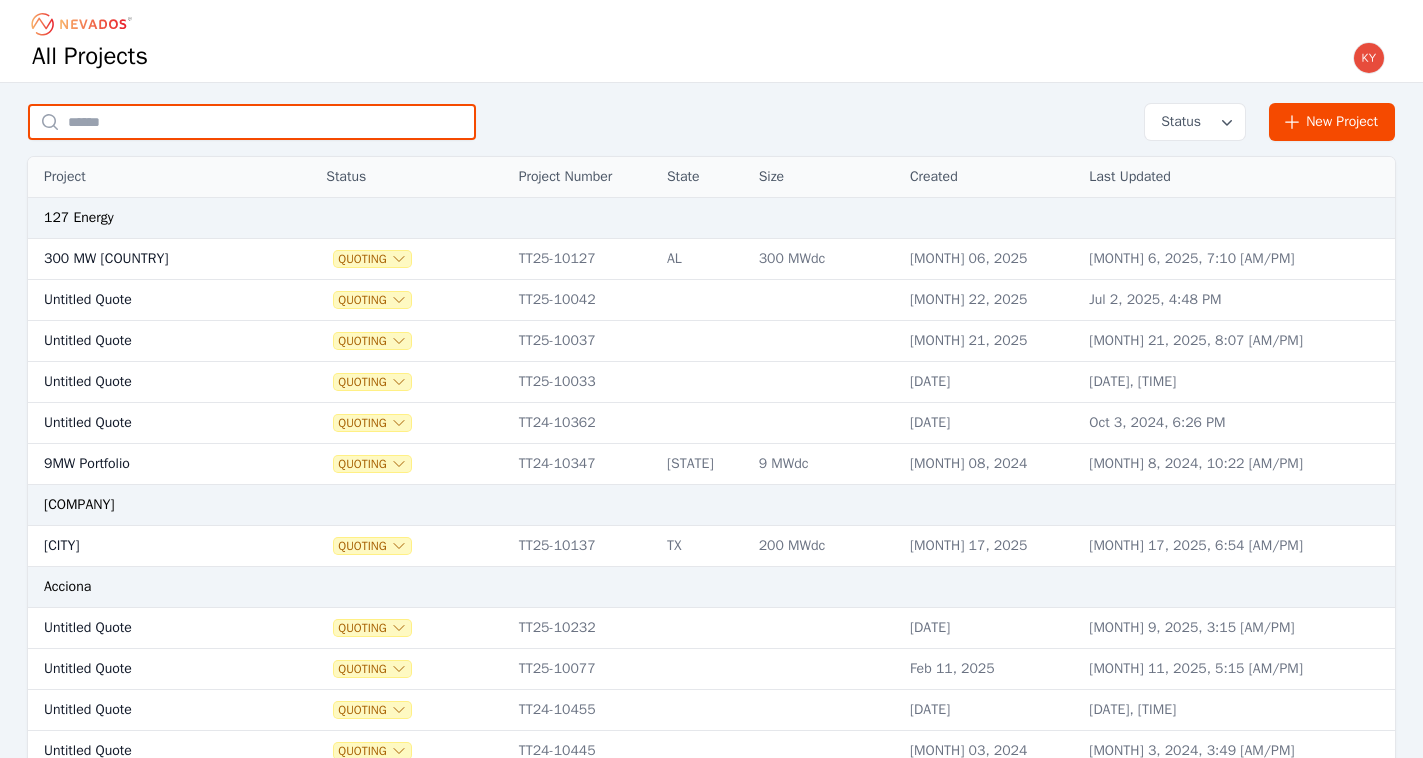 click at bounding box center (252, 122) 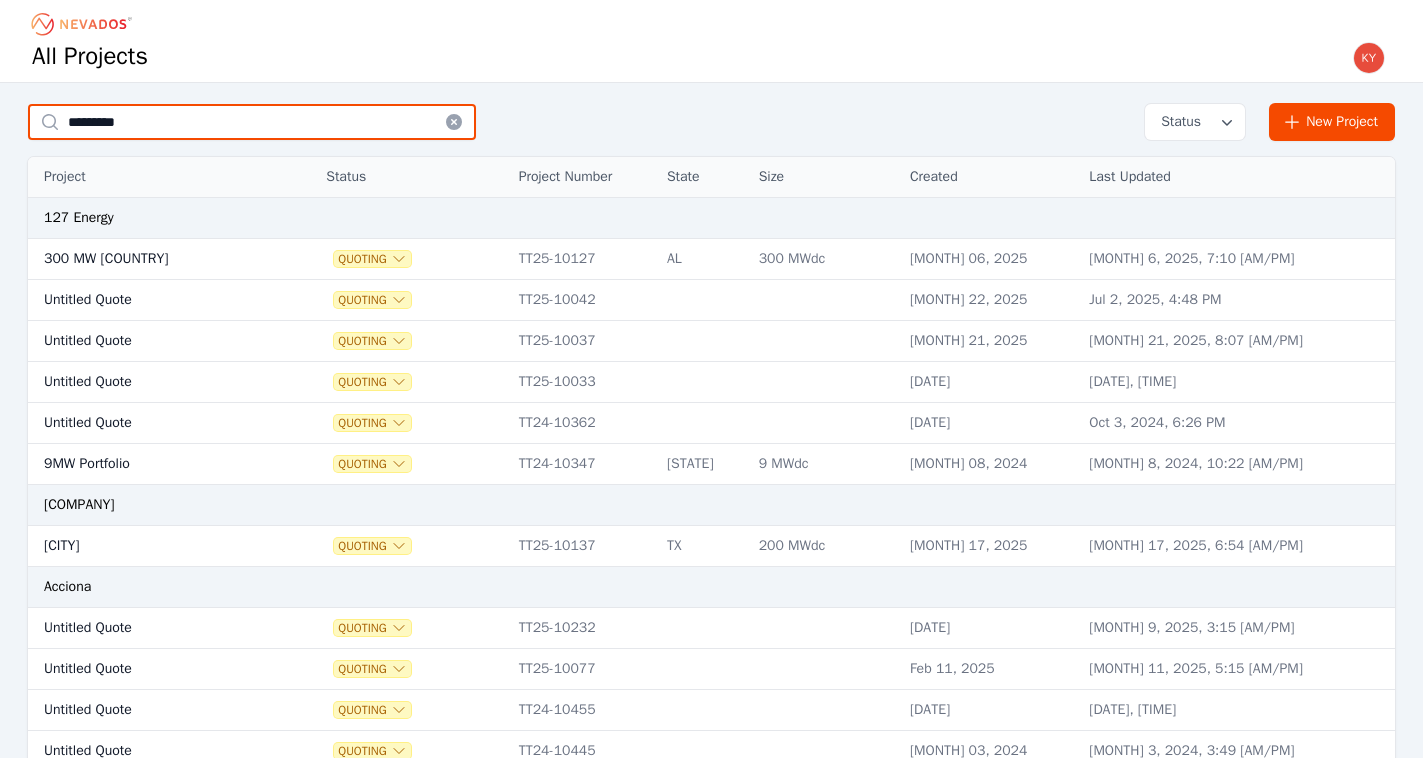 type on "*********" 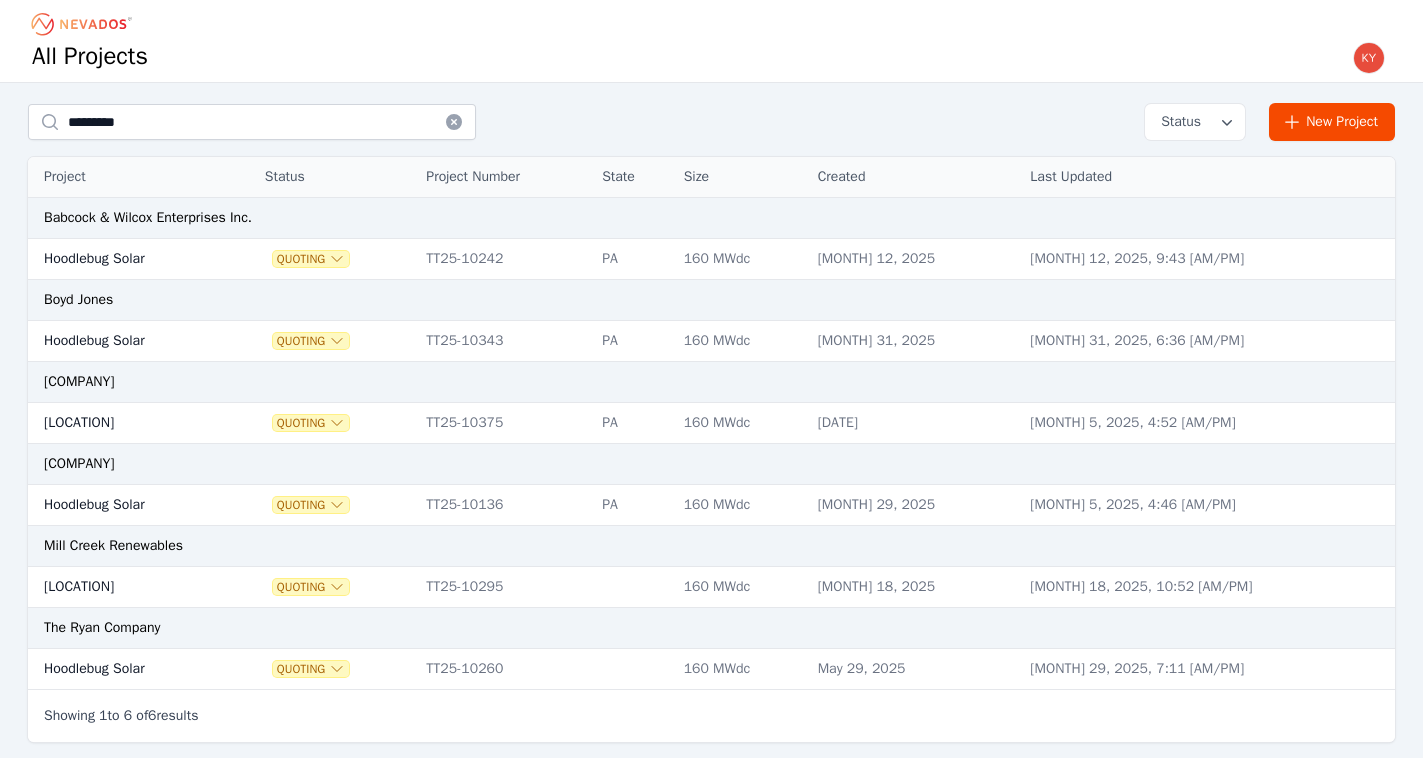 click on "Hoodlebug Solar" at bounding box center (126, 669) 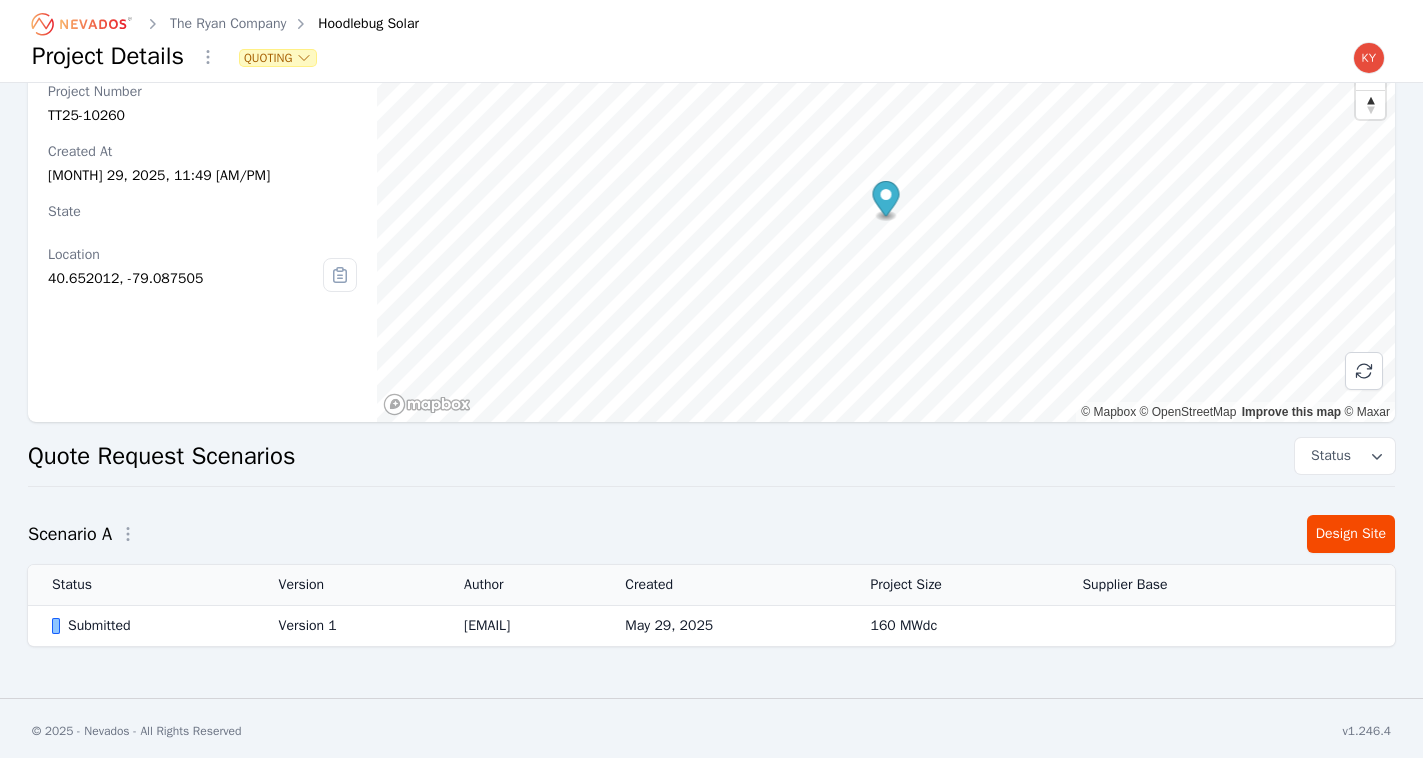 scroll, scrollTop: 86, scrollLeft: 0, axis: vertical 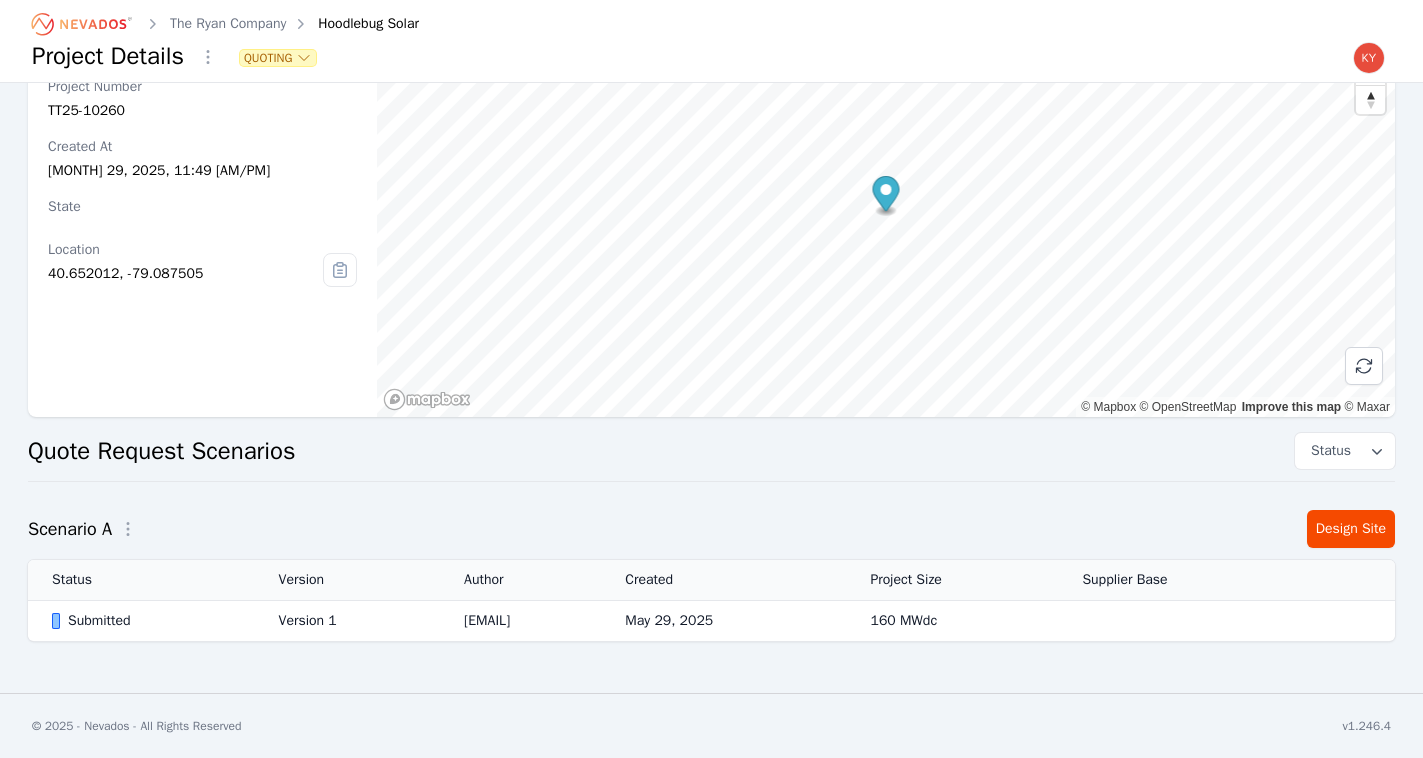 click on "[EMAIL]" at bounding box center [520, 621] 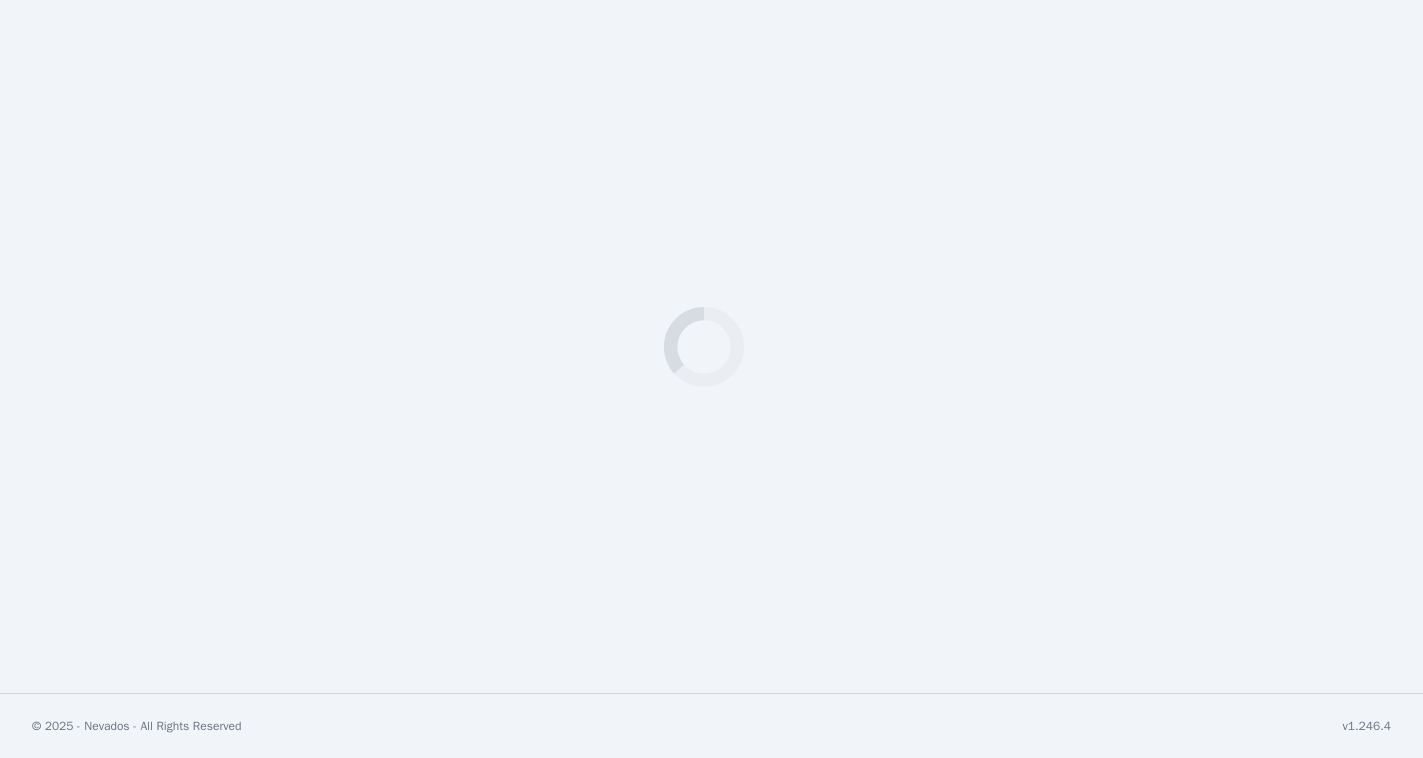 scroll, scrollTop: 0, scrollLeft: 0, axis: both 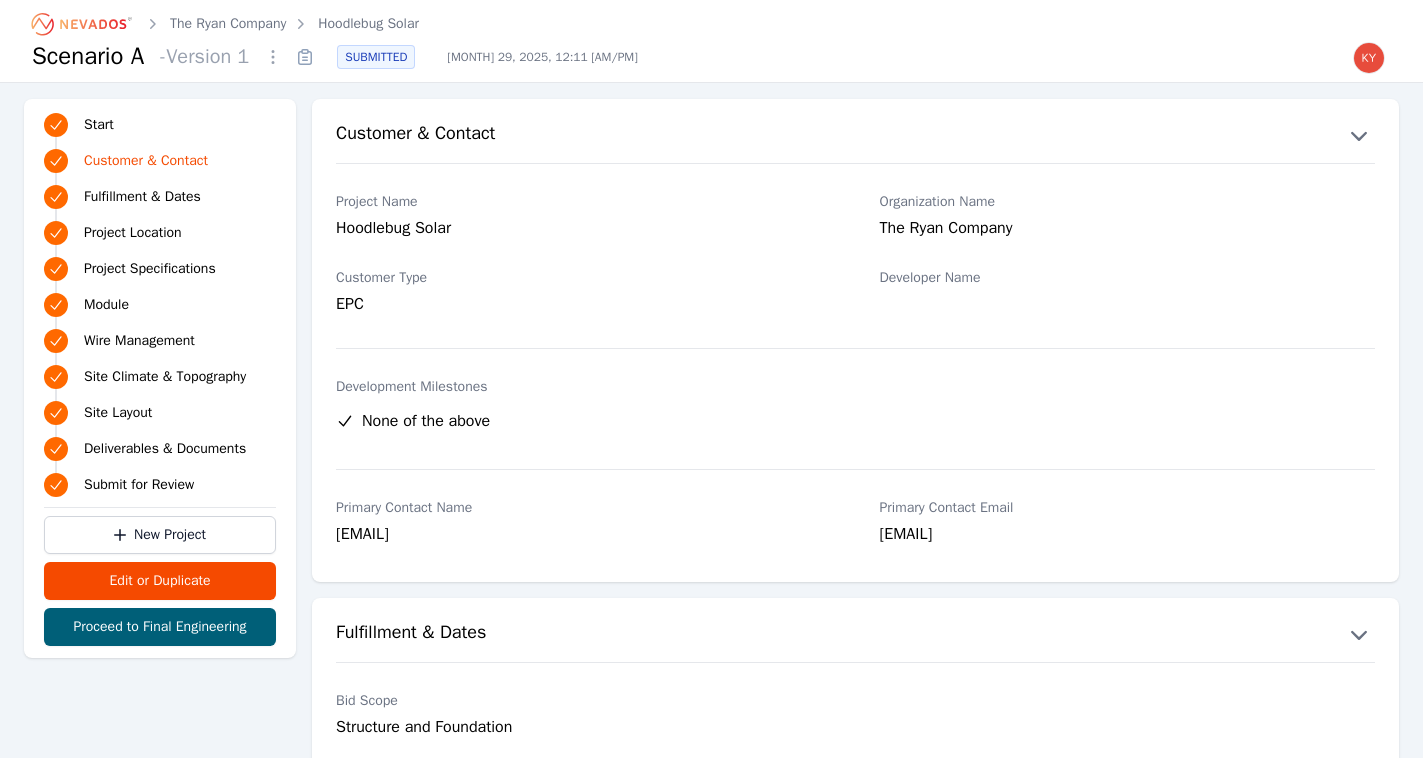click 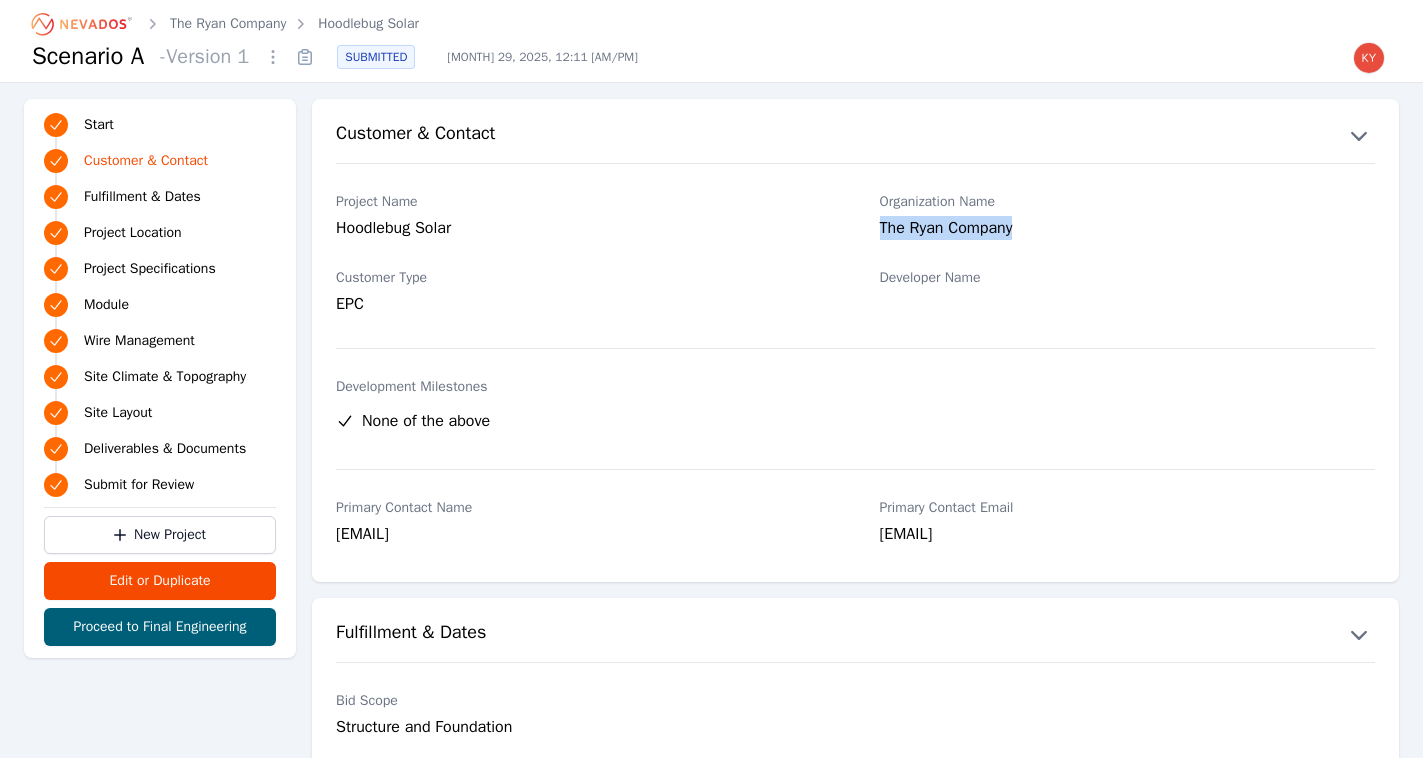 drag, startPoint x: 879, startPoint y: 226, endPoint x: 1060, endPoint y: 234, distance: 181.17671 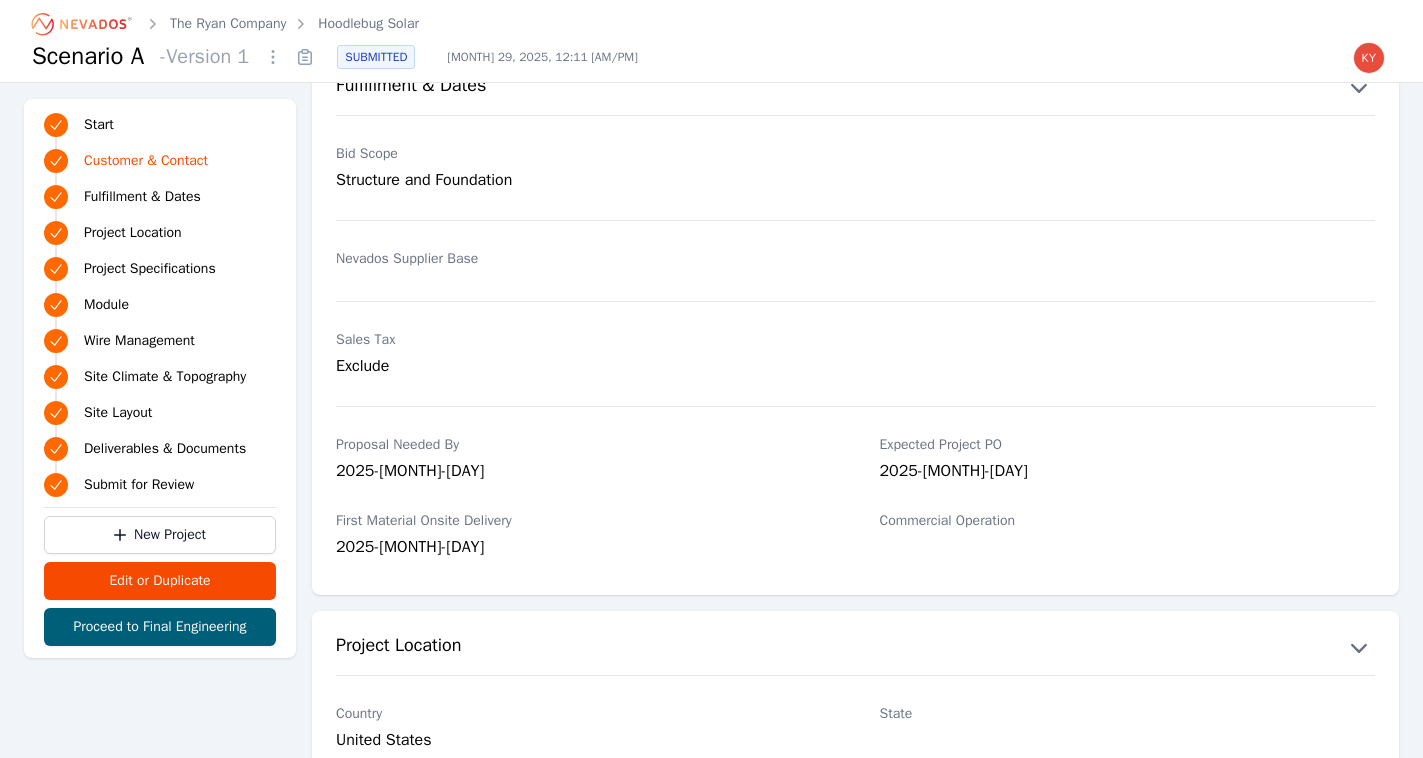 scroll, scrollTop: 0, scrollLeft: 0, axis: both 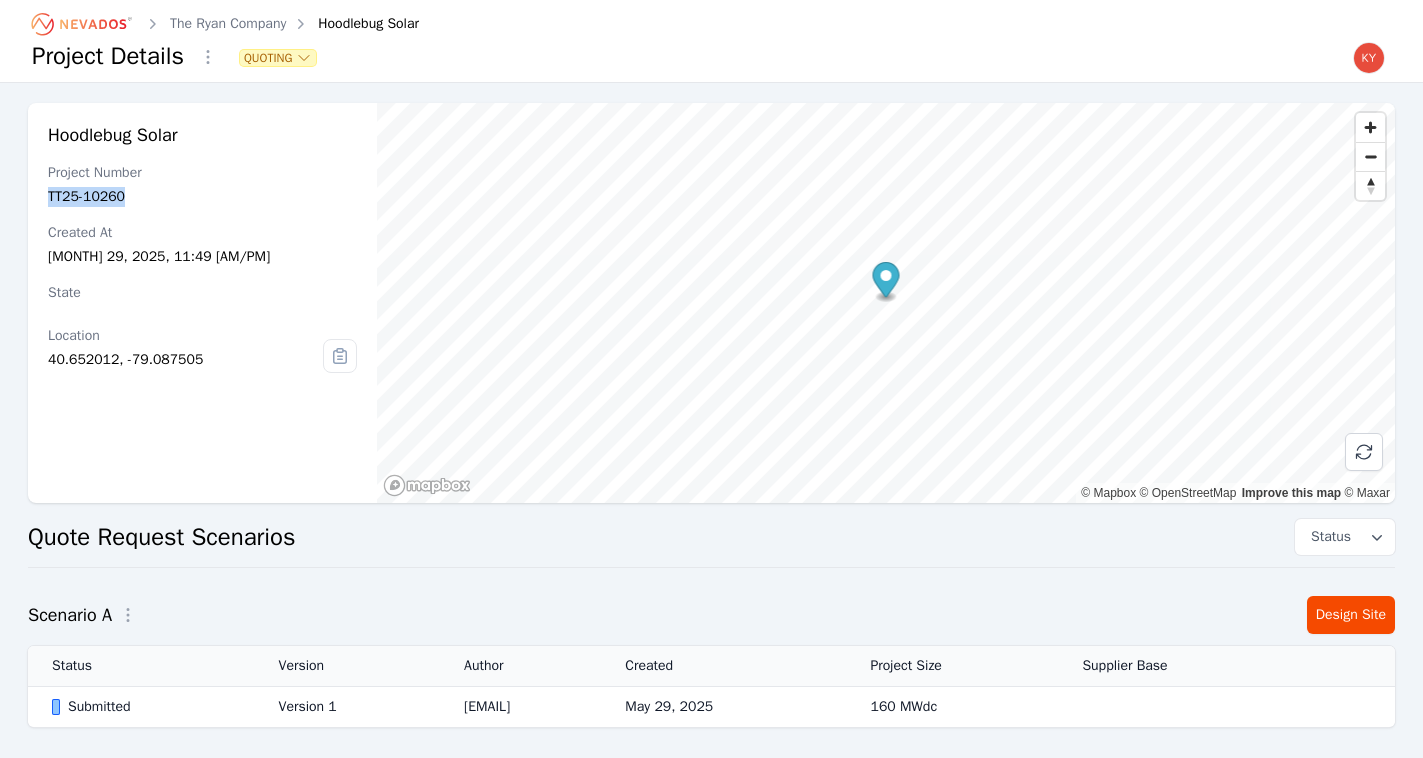 drag, startPoint x: 45, startPoint y: 195, endPoint x: 166, endPoint y: 188, distance: 121.20231 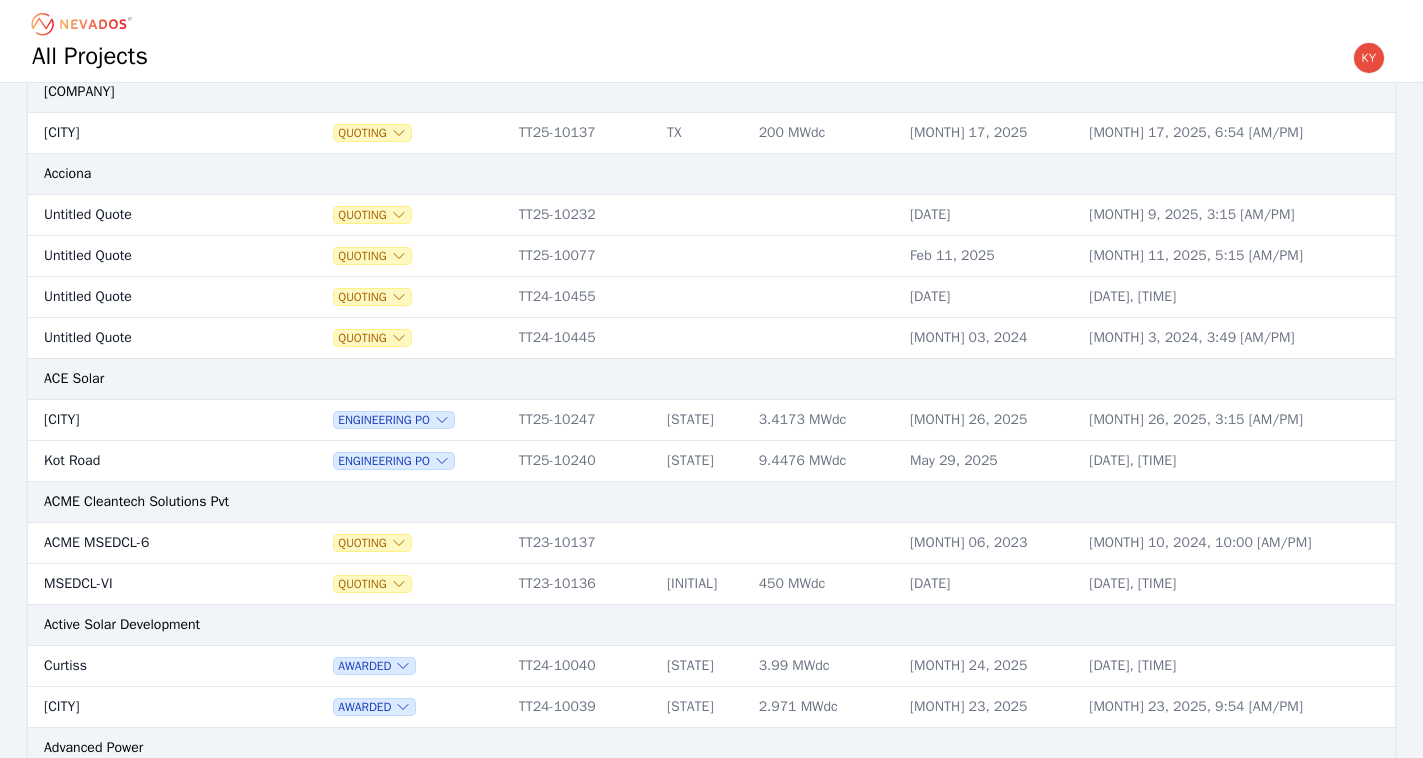 scroll, scrollTop: 0, scrollLeft: 0, axis: both 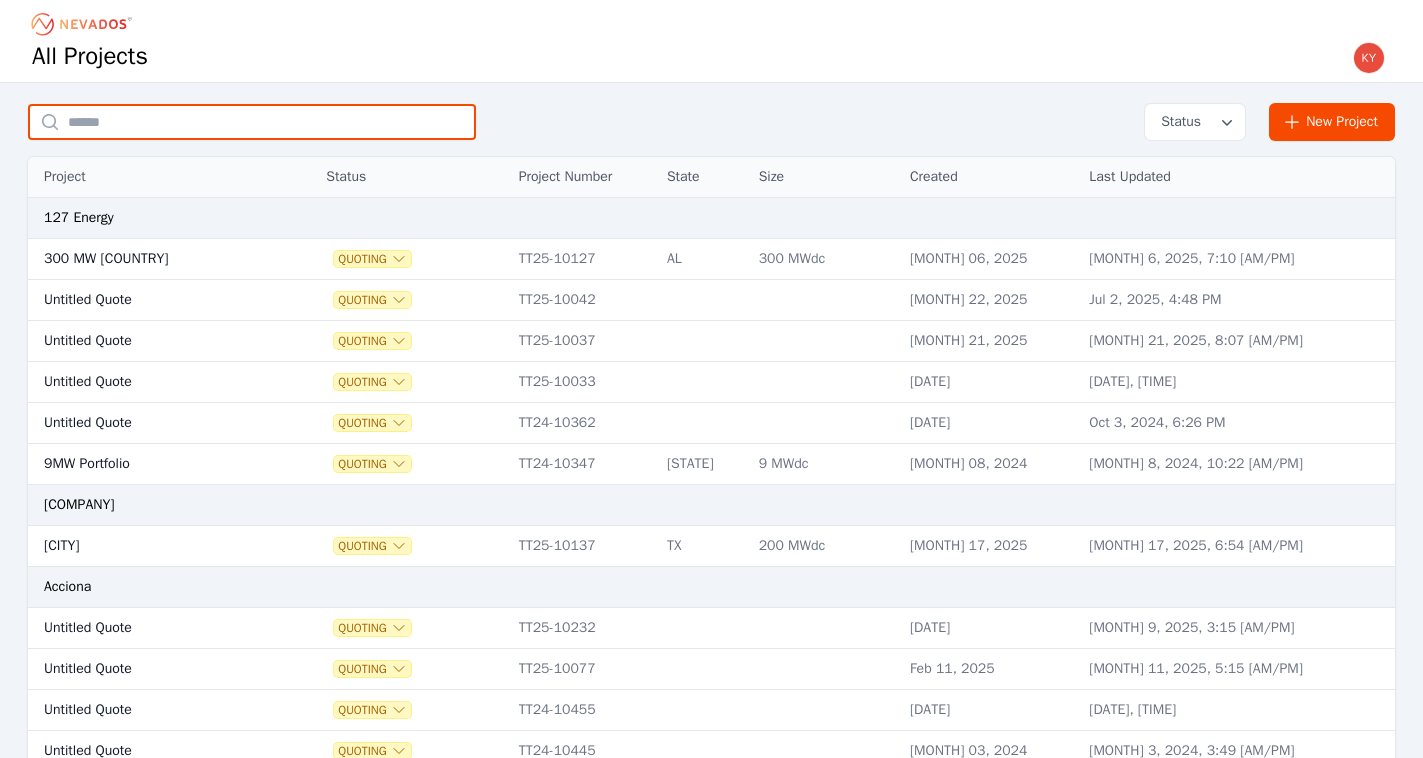 click at bounding box center (252, 122) 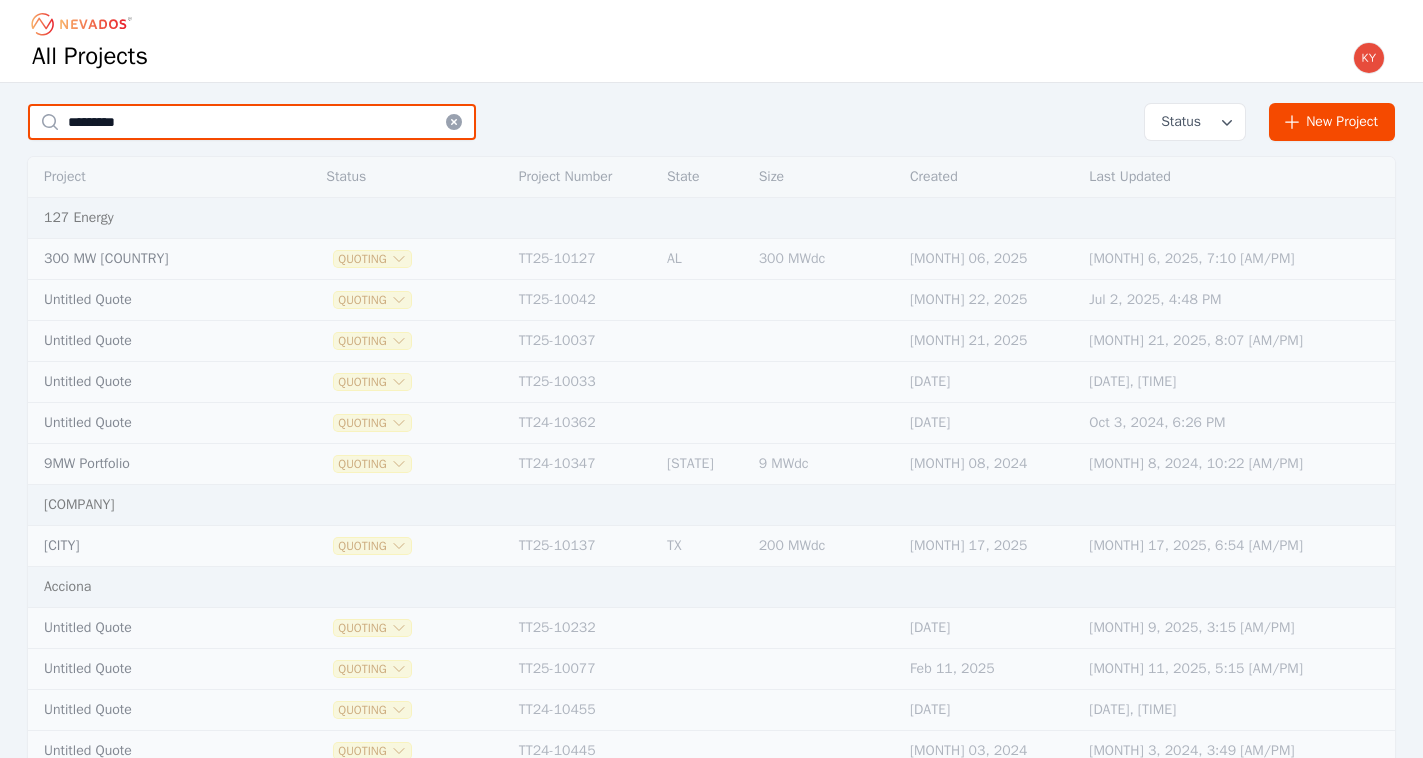 type on "******" 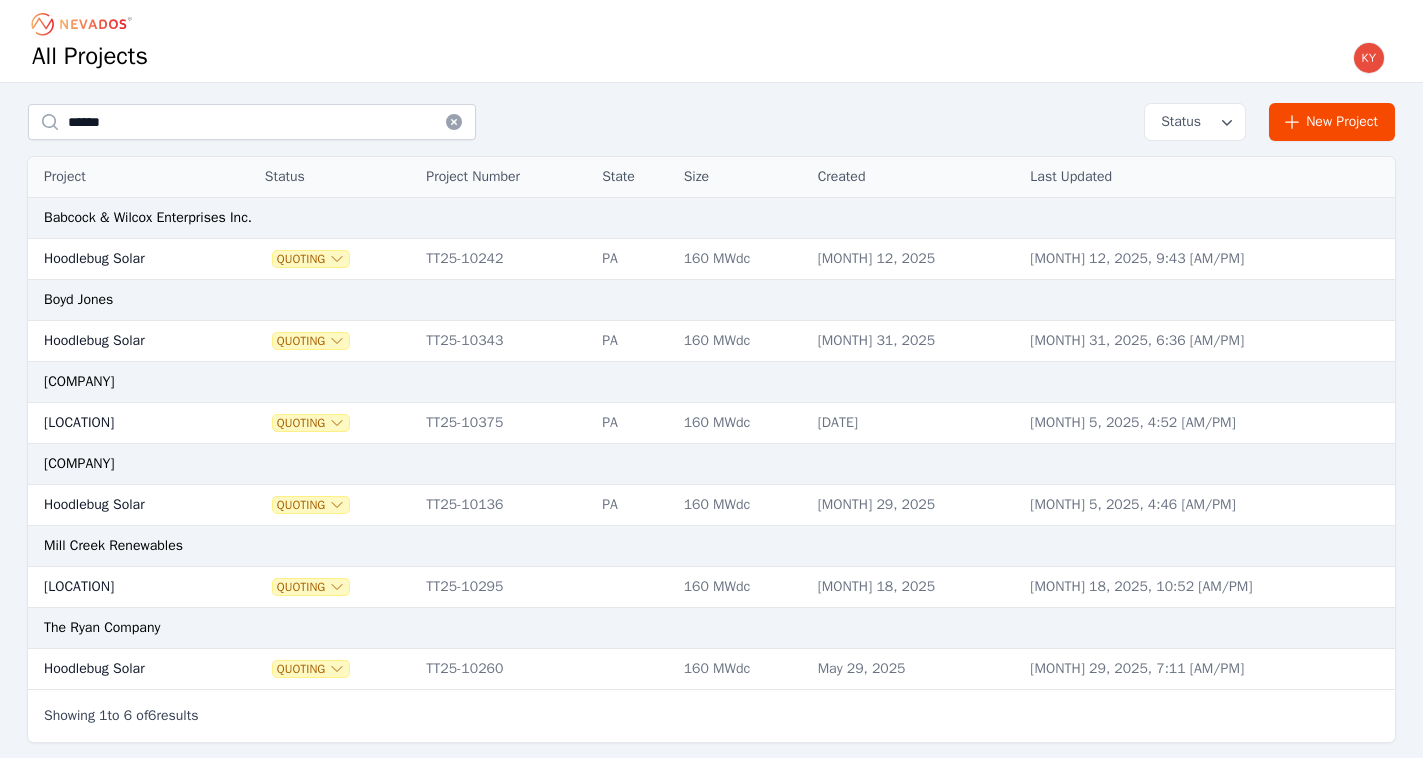 click on "Quoting" at bounding box center [336, 587] 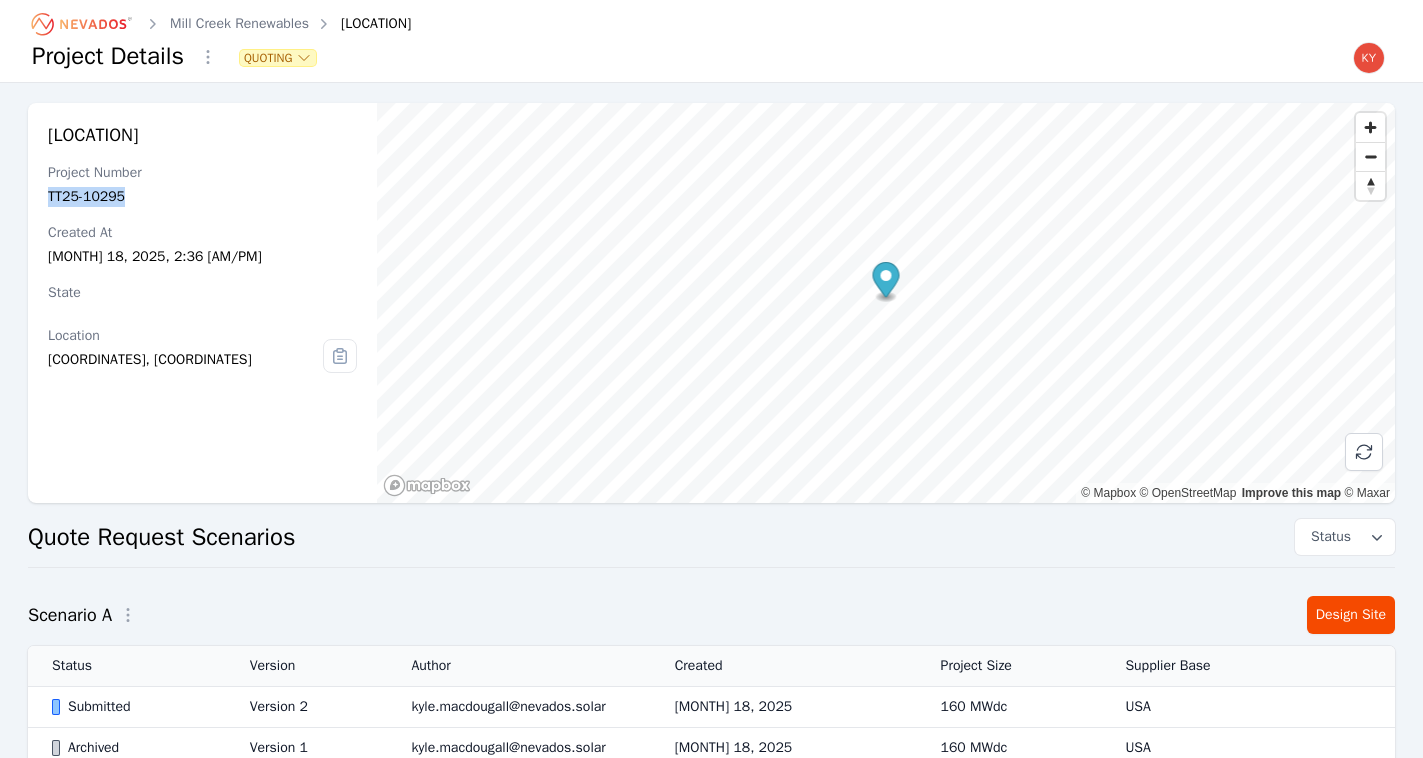 drag, startPoint x: 48, startPoint y: 198, endPoint x: 157, endPoint y: 198, distance: 109 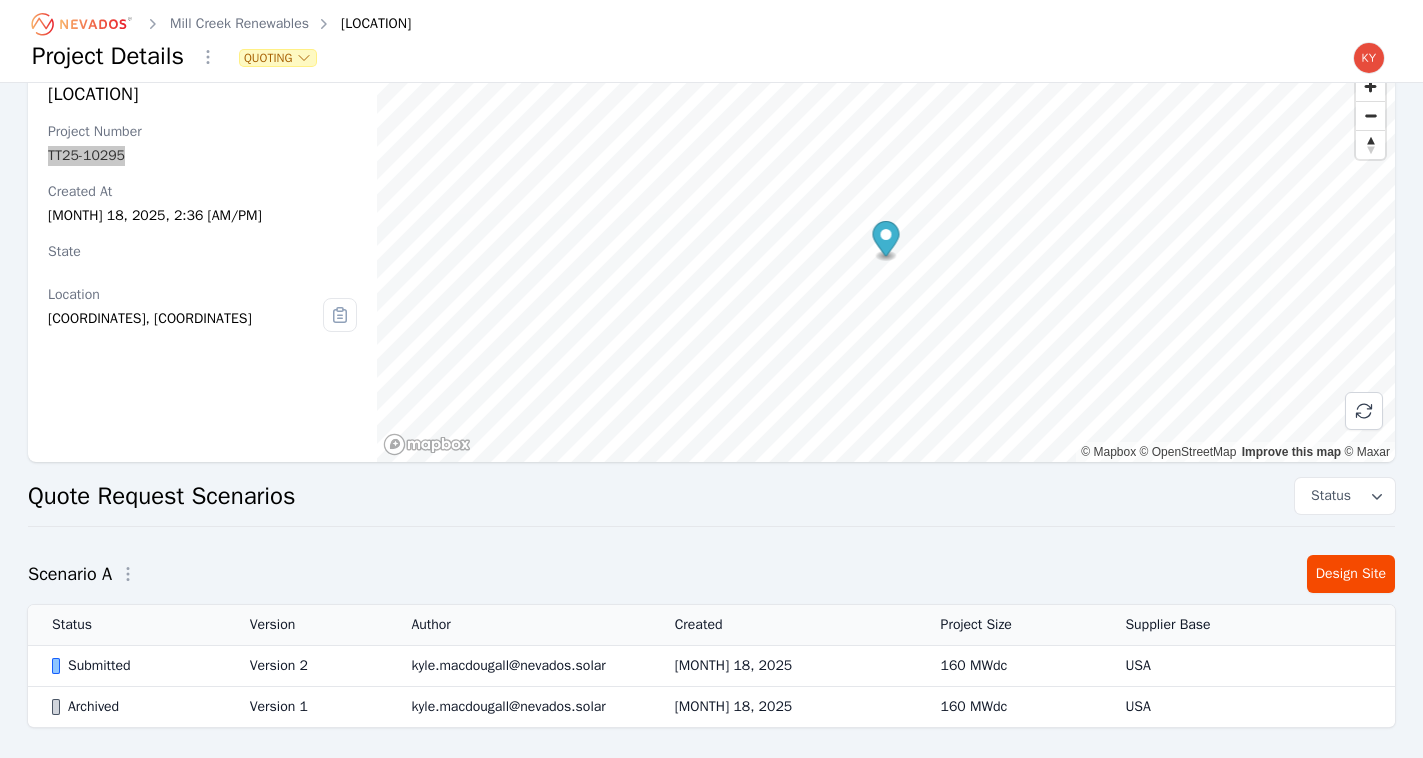 scroll, scrollTop: 41, scrollLeft: 0, axis: vertical 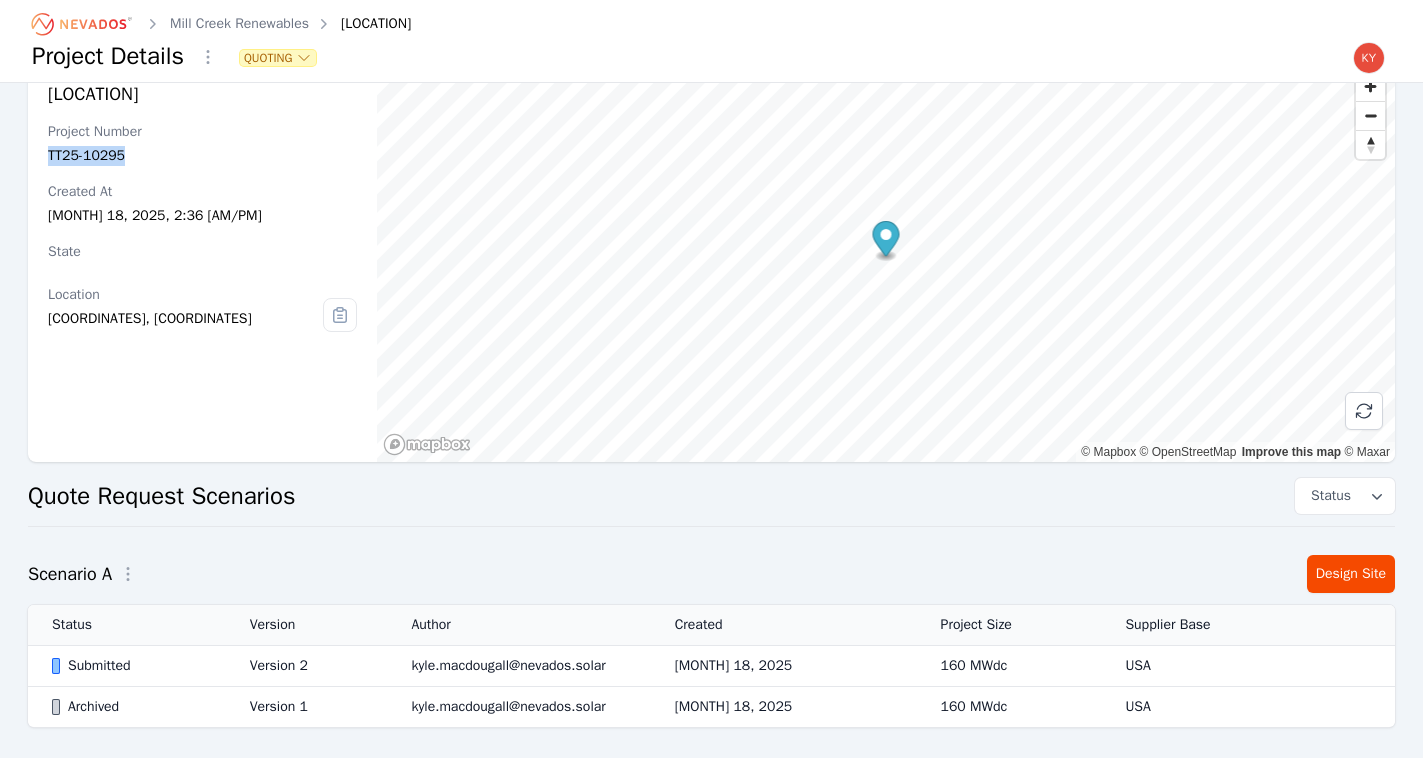 click on "Version 2" at bounding box center (307, 666) 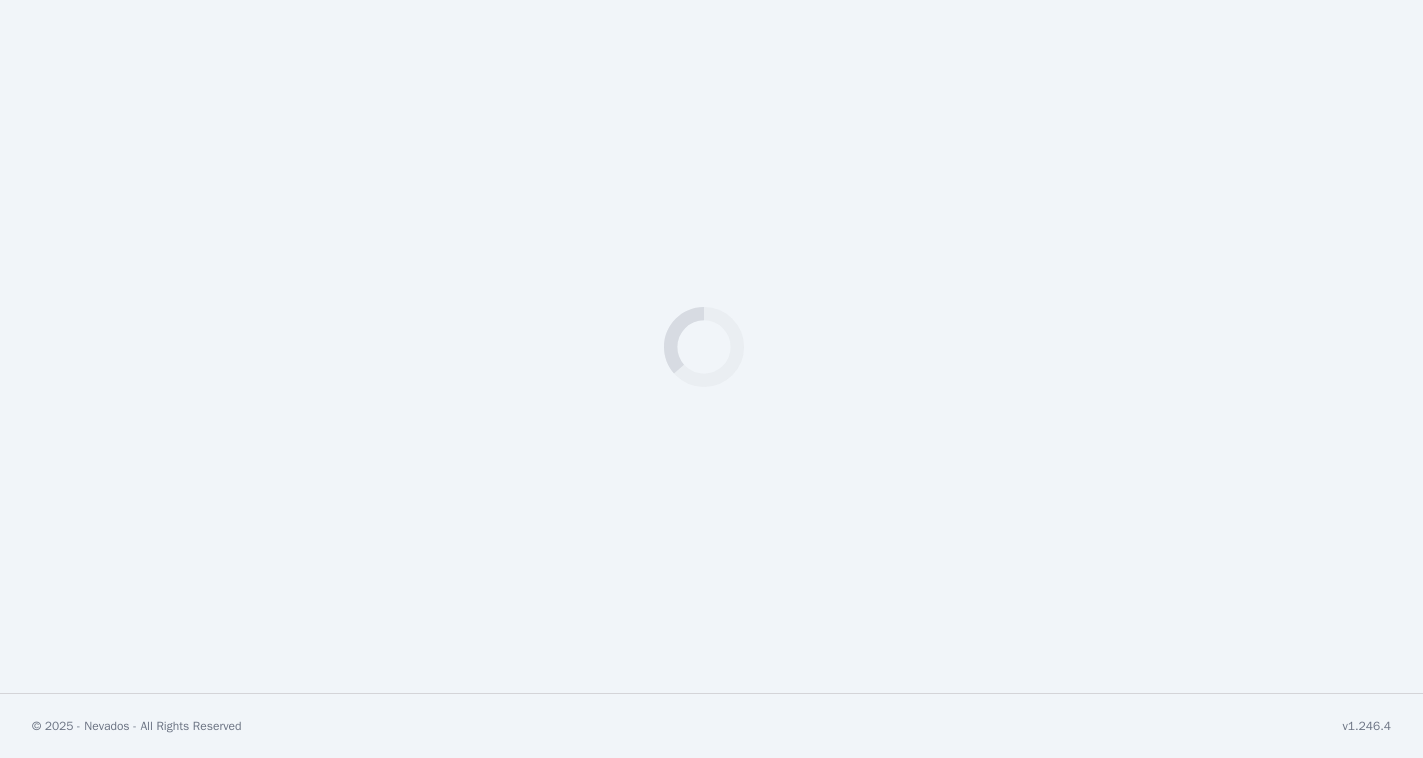 scroll, scrollTop: 0, scrollLeft: 0, axis: both 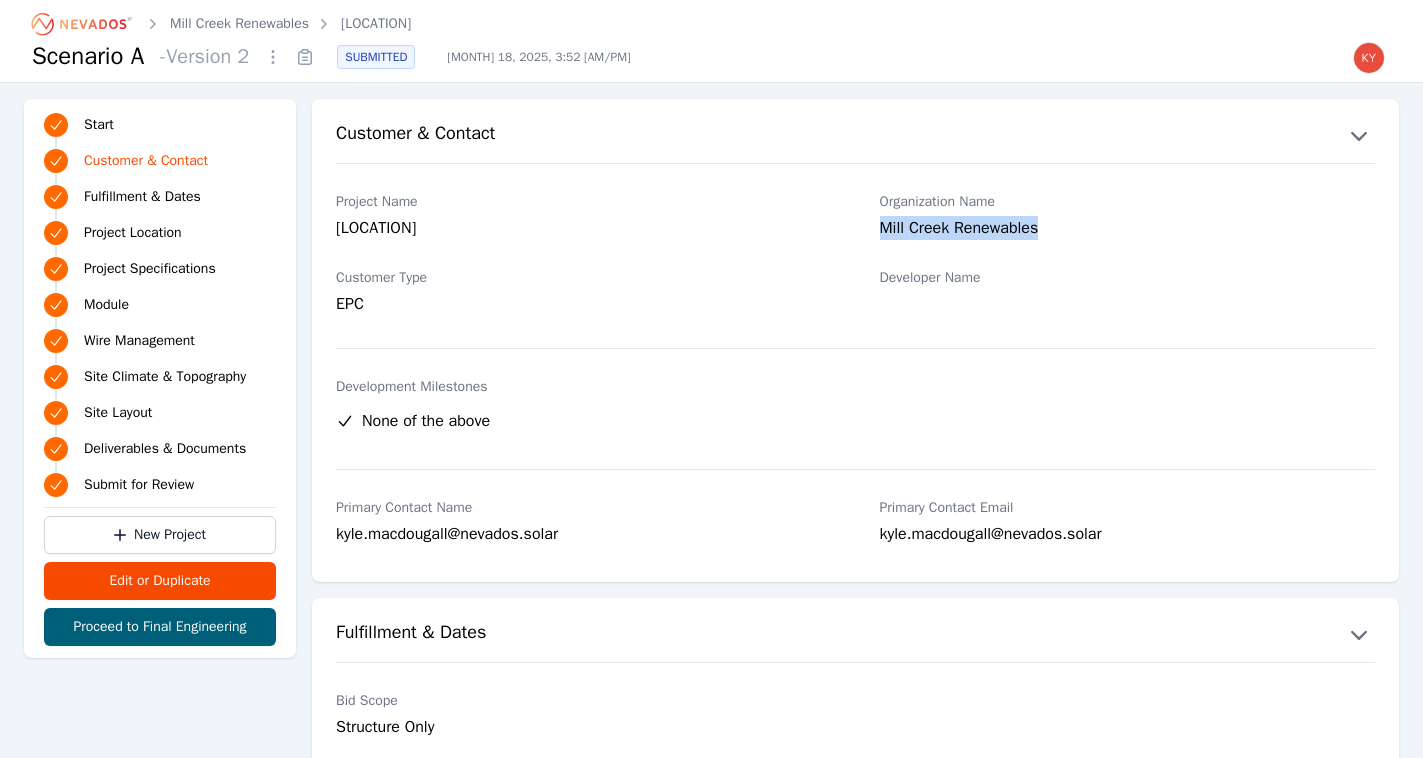 drag, startPoint x: 882, startPoint y: 229, endPoint x: 1121, endPoint y: 246, distance: 239.60384 